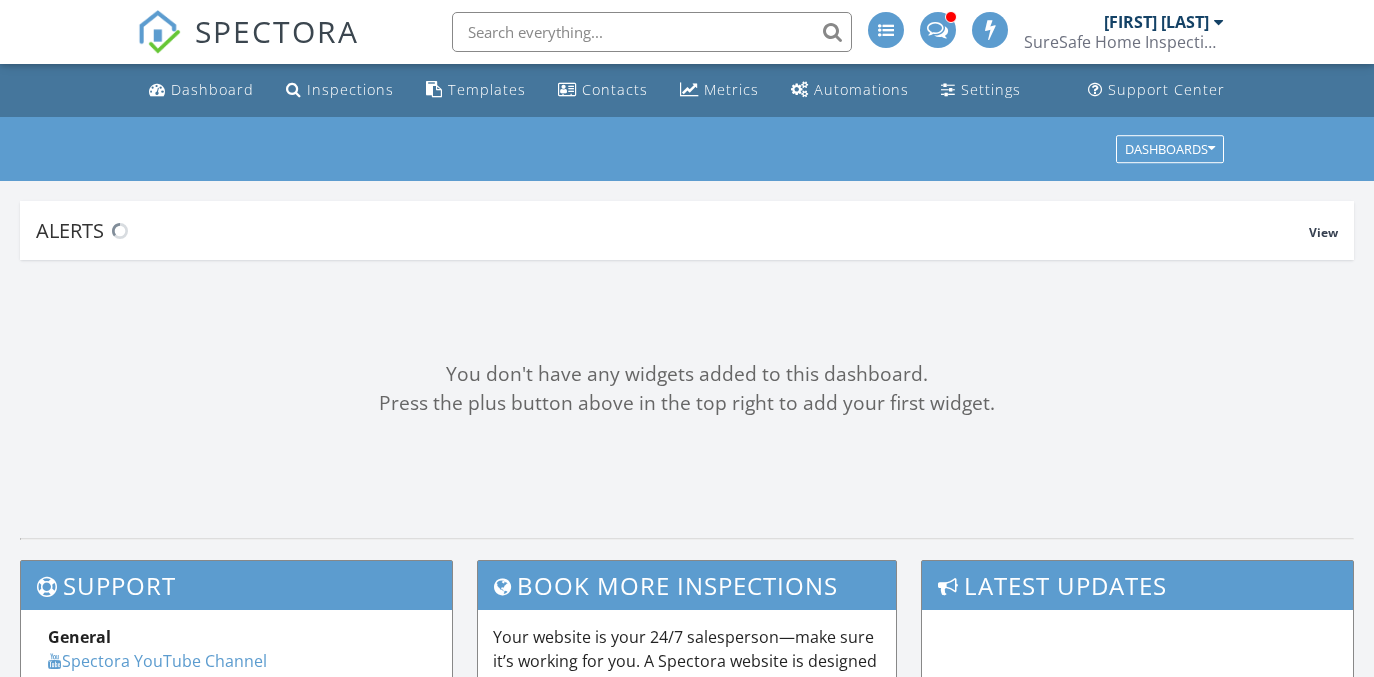 scroll, scrollTop: 0, scrollLeft: 0, axis: both 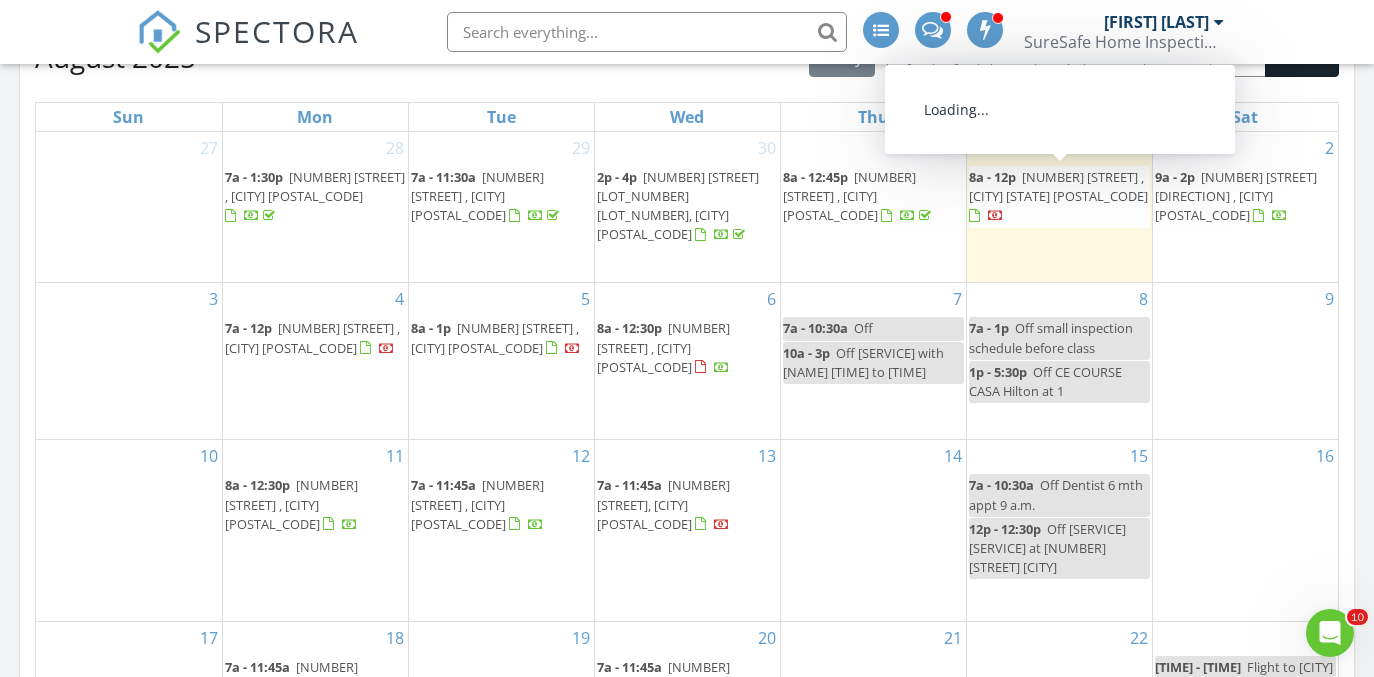 click on "[NUMBER] N Jackson St , [CITY] [POSTAL_CODE]" at bounding box center [1058, 186] 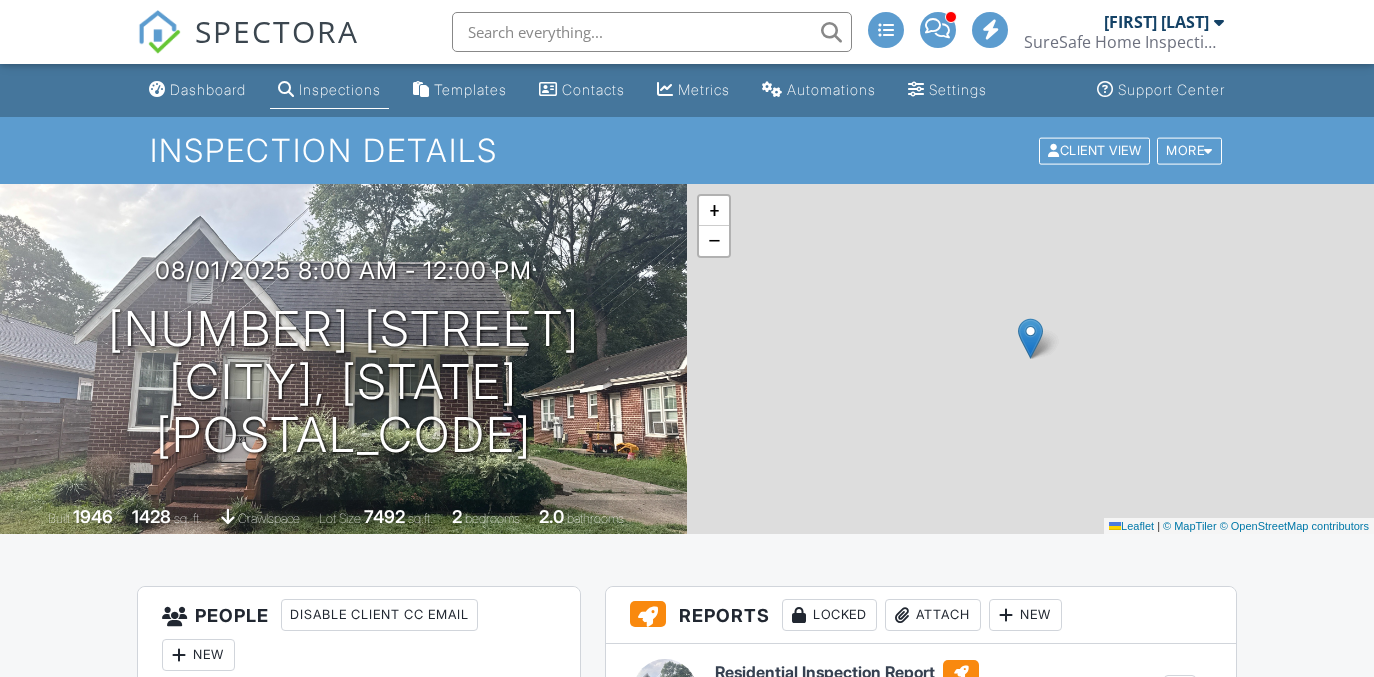 scroll, scrollTop: 21, scrollLeft: 0, axis: vertical 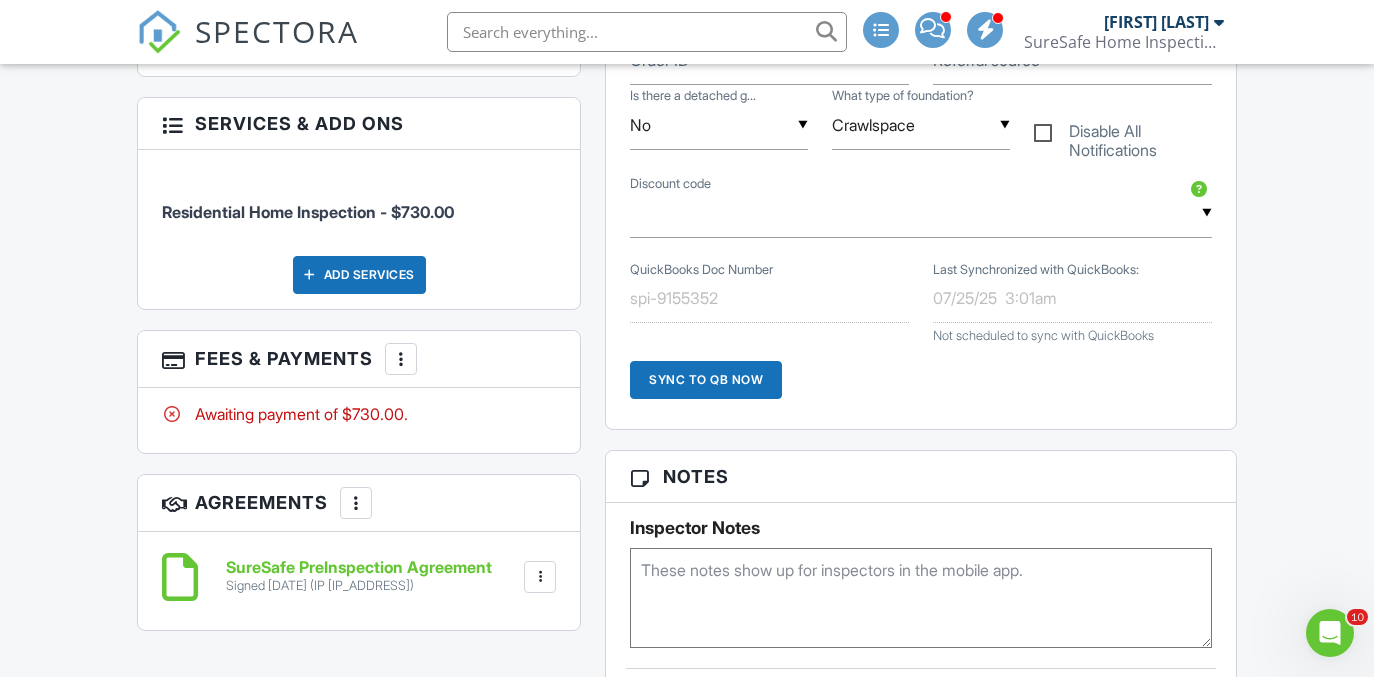 click at bounding box center [401, 359] 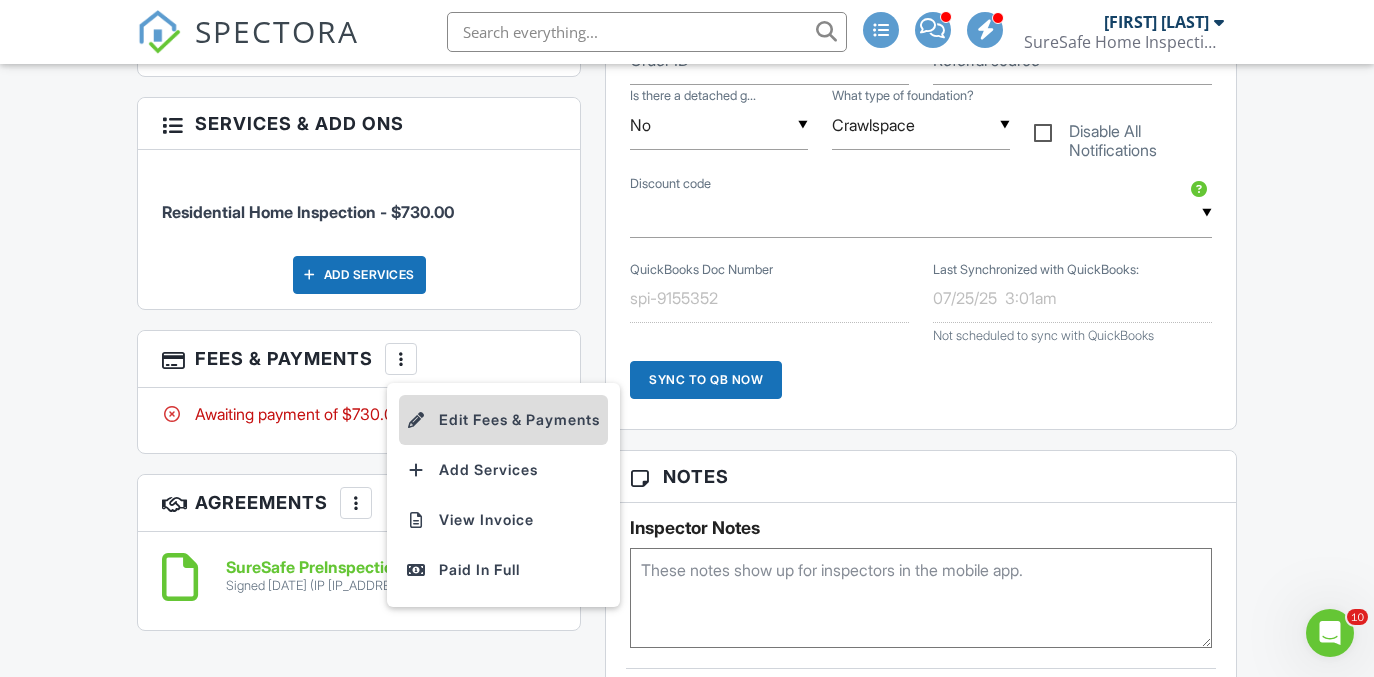 click on "Edit Fees & Payments" at bounding box center [503, 420] 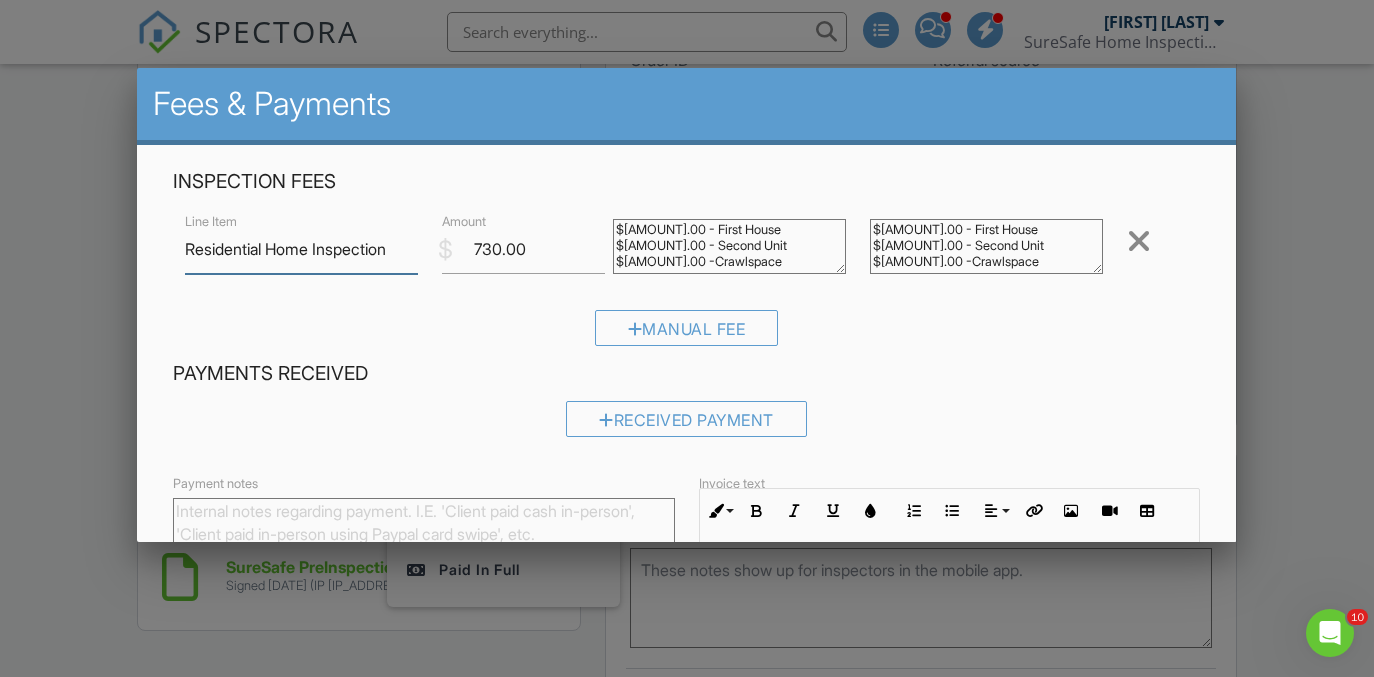 scroll, scrollTop: 38, scrollLeft: 0, axis: vertical 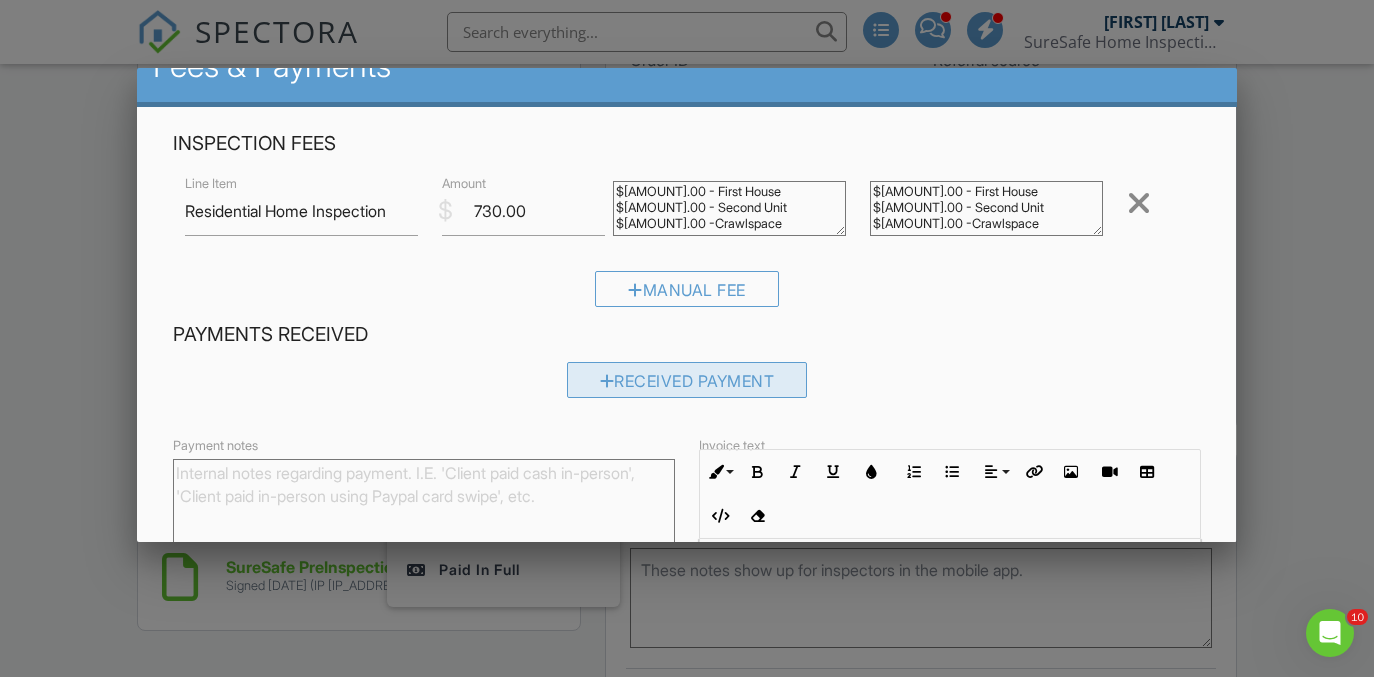 click on "Received Payment" at bounding box center [687, 380] 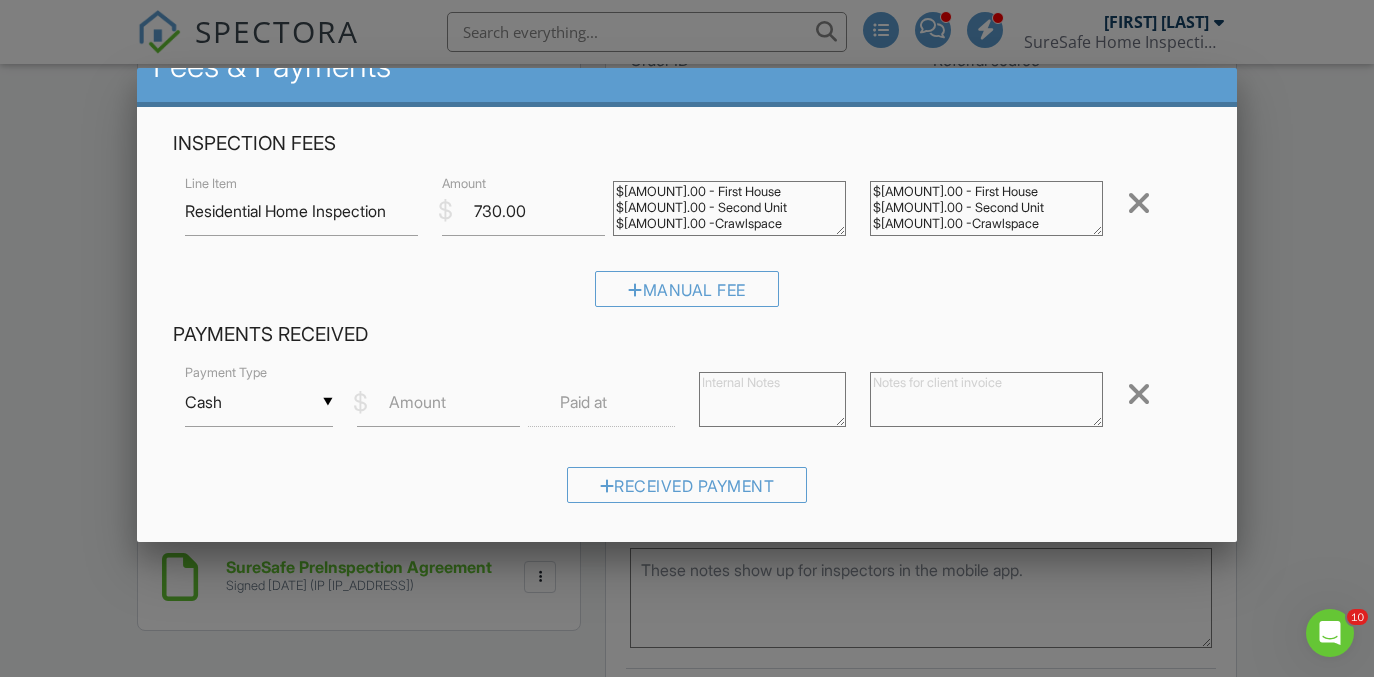 click on "Cash" at bounding box center [258, 402] 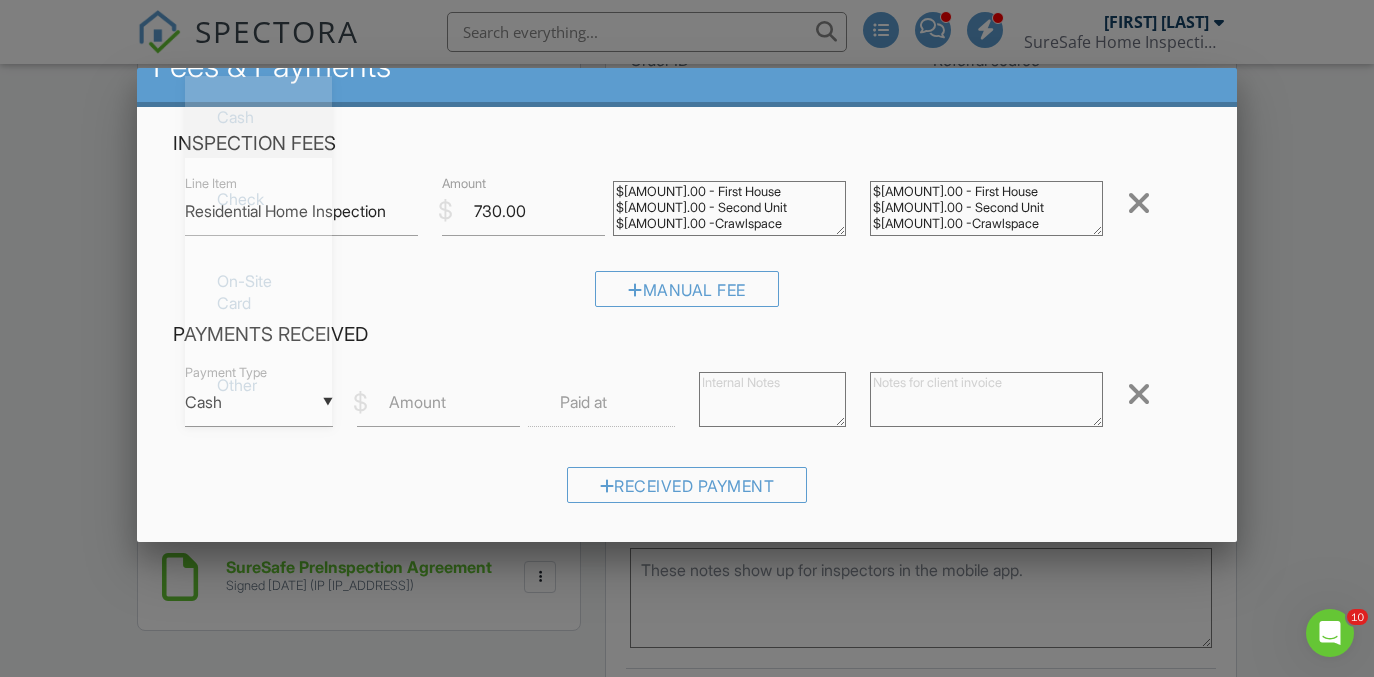 click on "Cash" at bounding box center (258, 117) 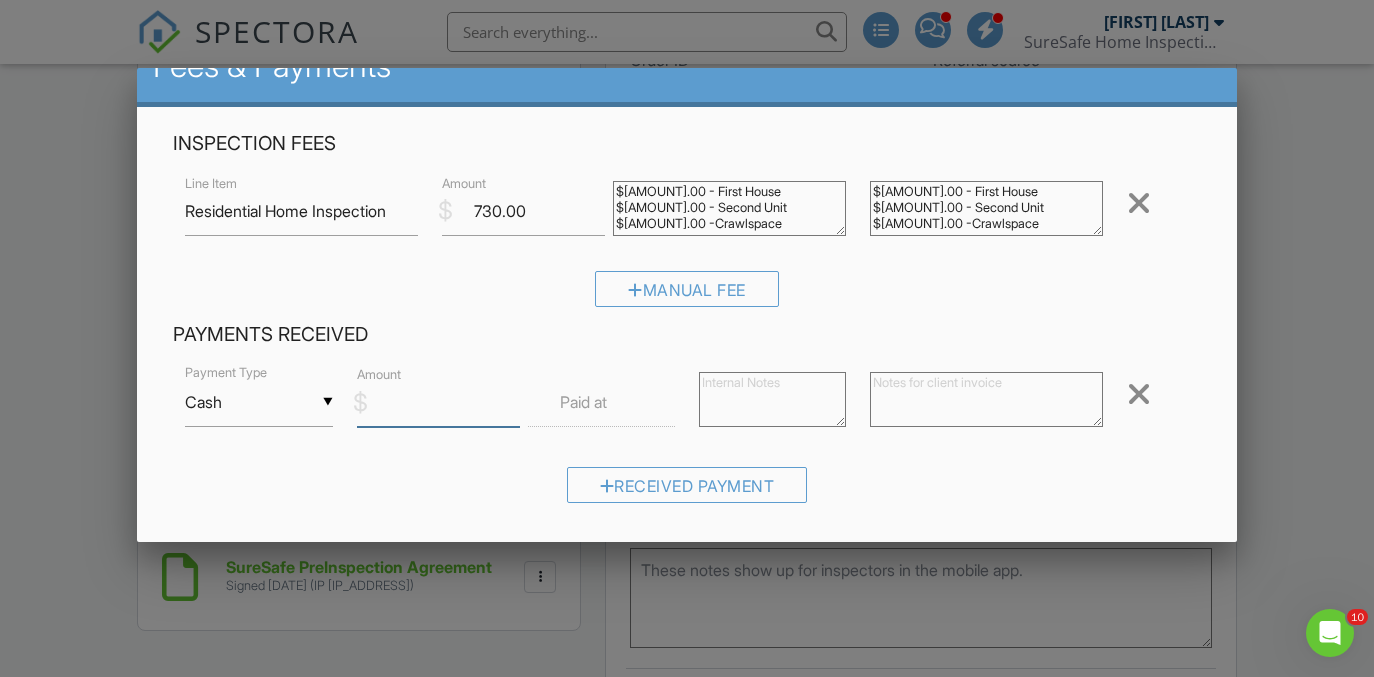 click on "Amount" at bounding box center [438, 402] 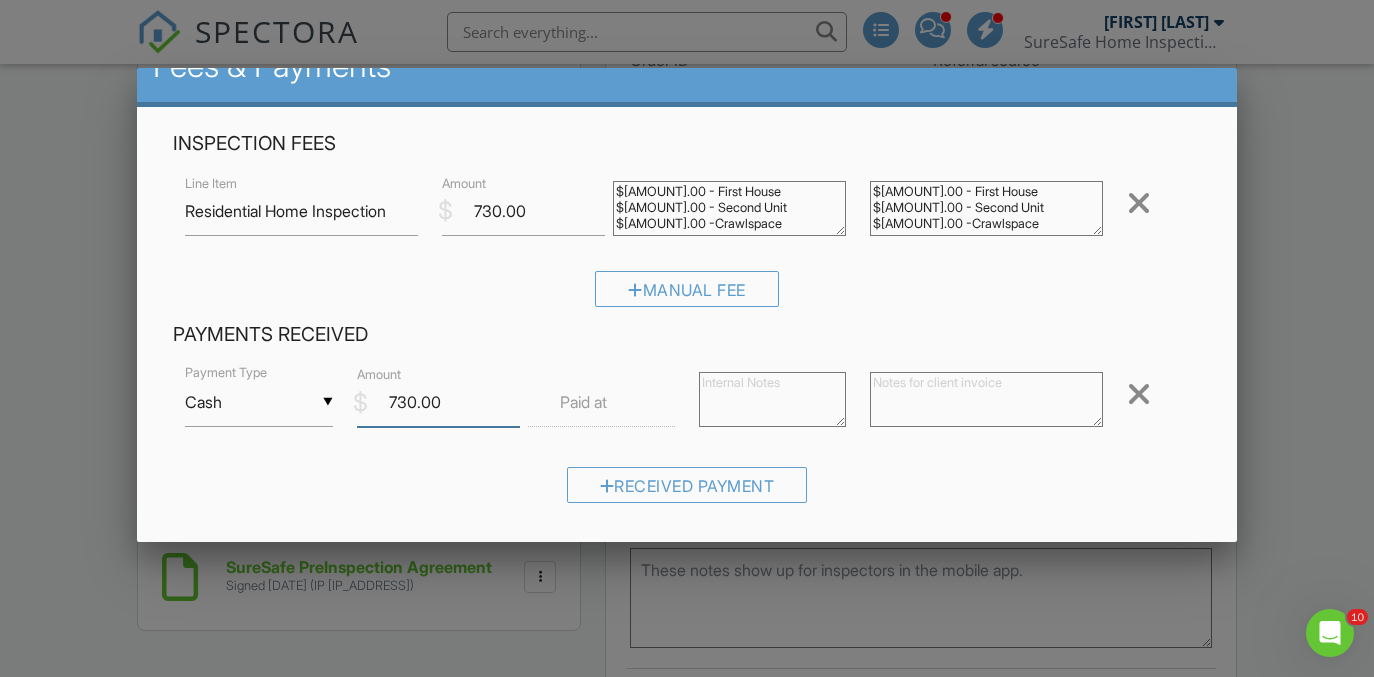 type on "730.00" 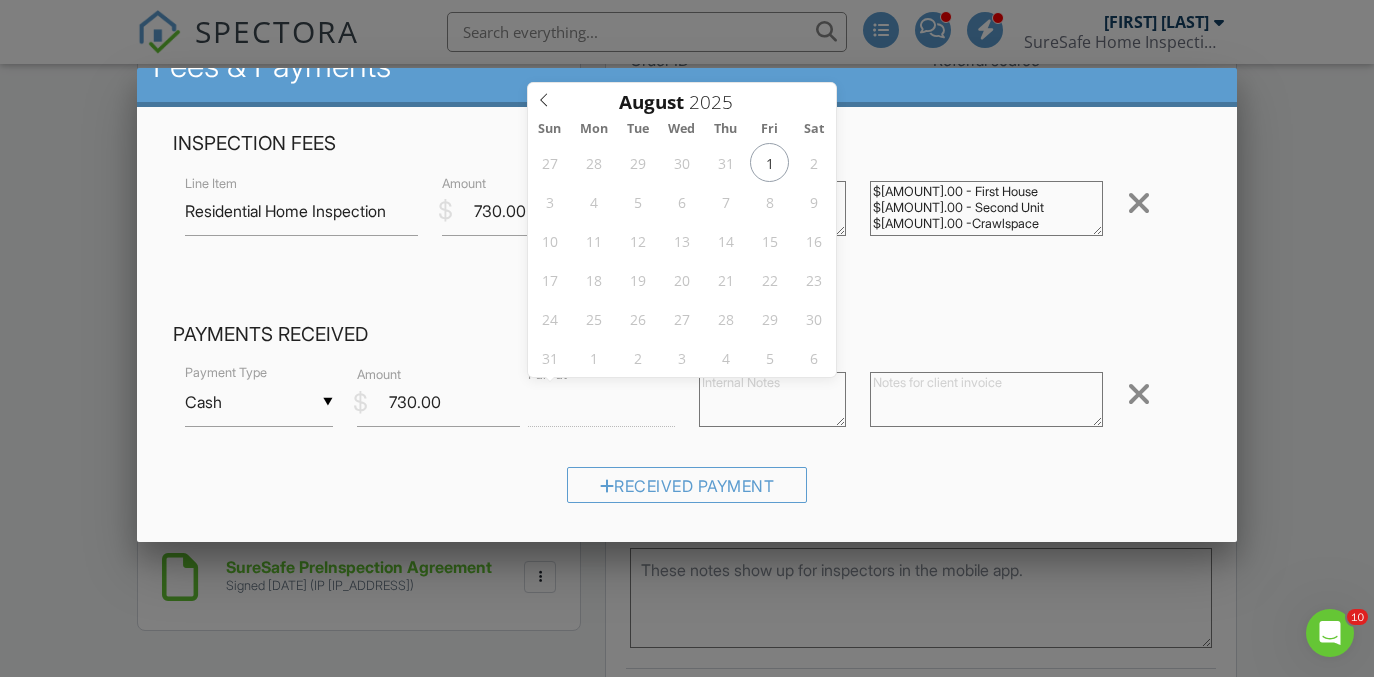 click at bounding box center [601, 402] 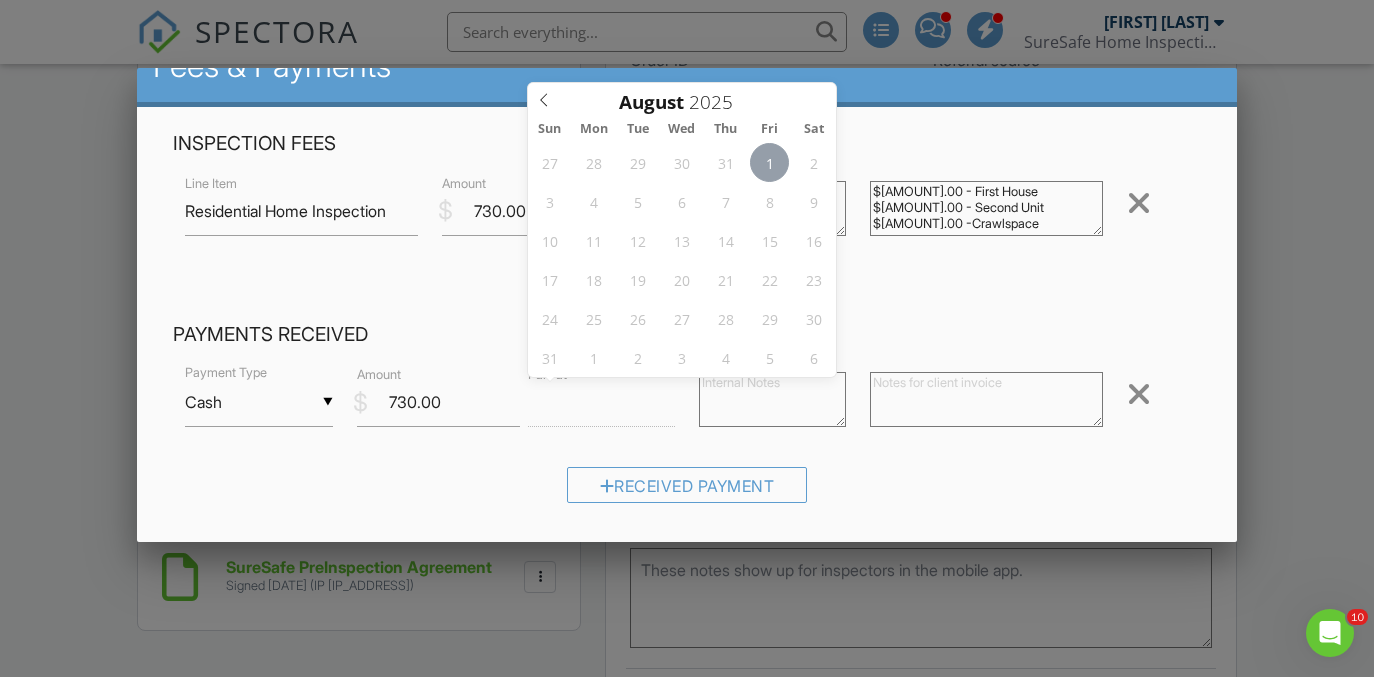 type on "08/01/2025 12:00 PM" 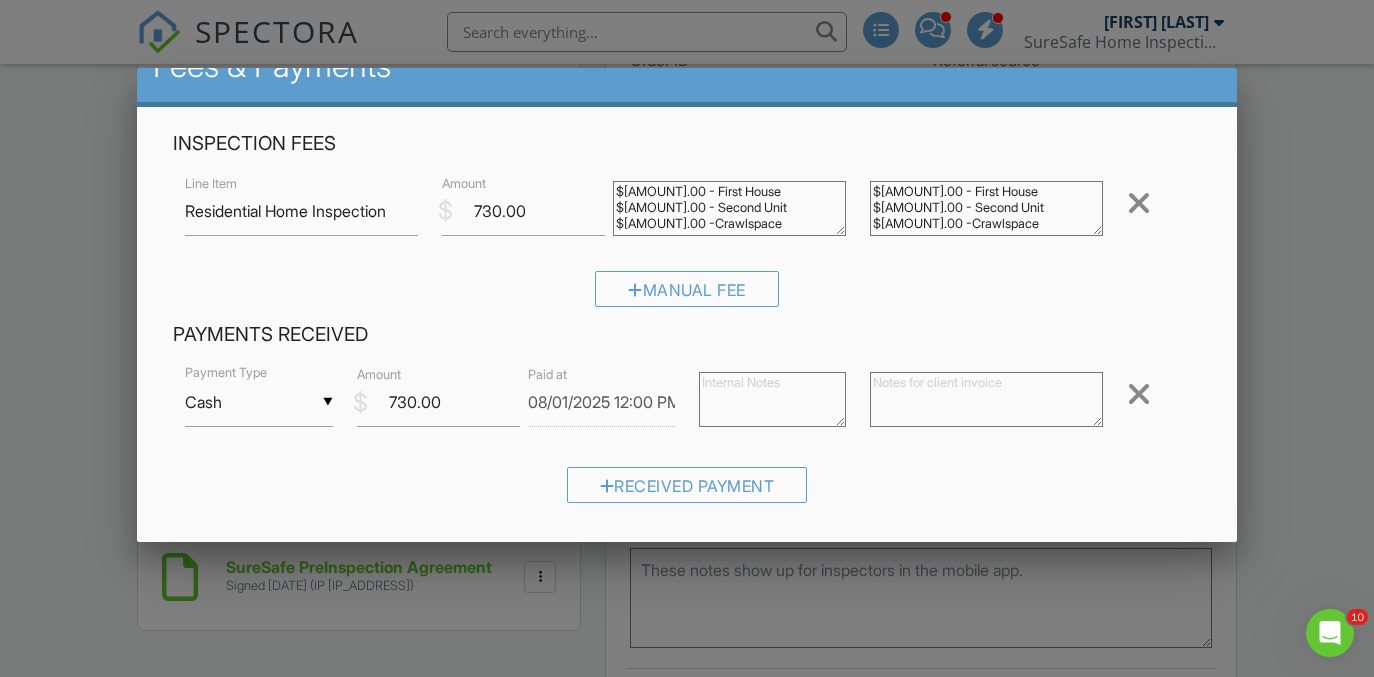 click at bounding box center (772, 399) 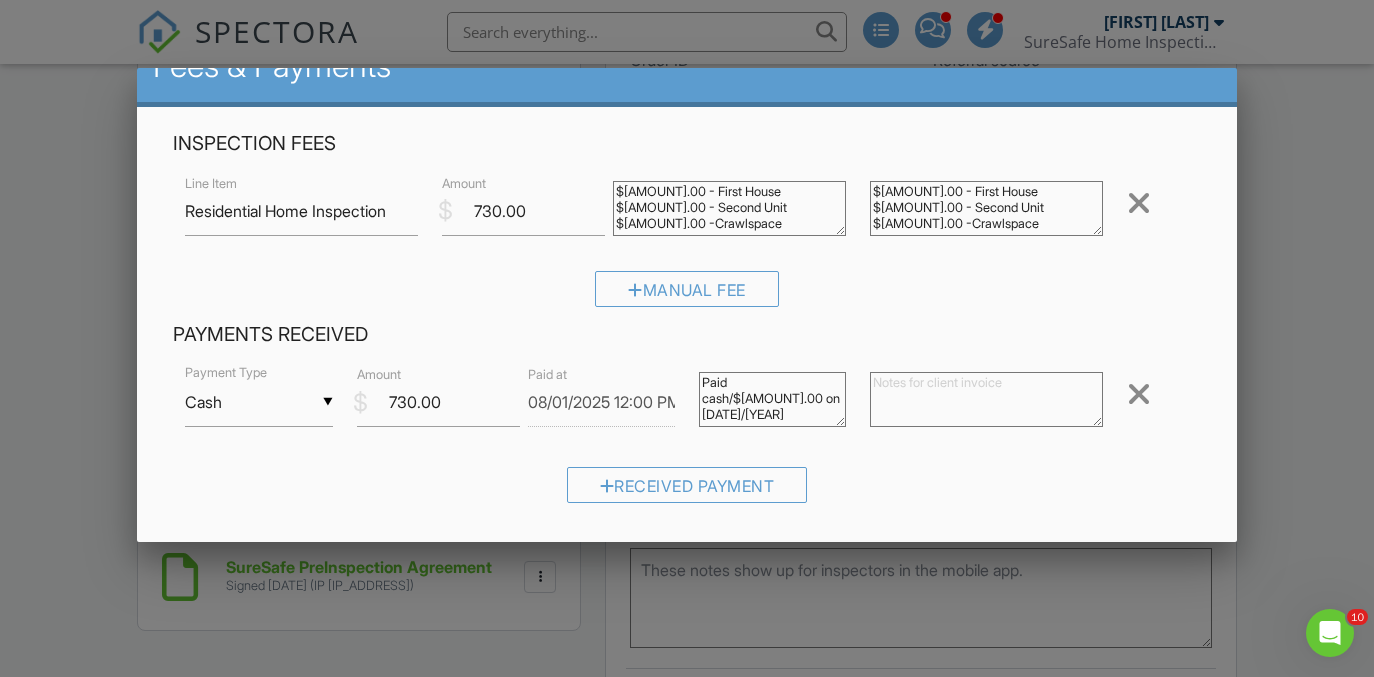 type on "Paid cash/$730.00 on 8/1/25" 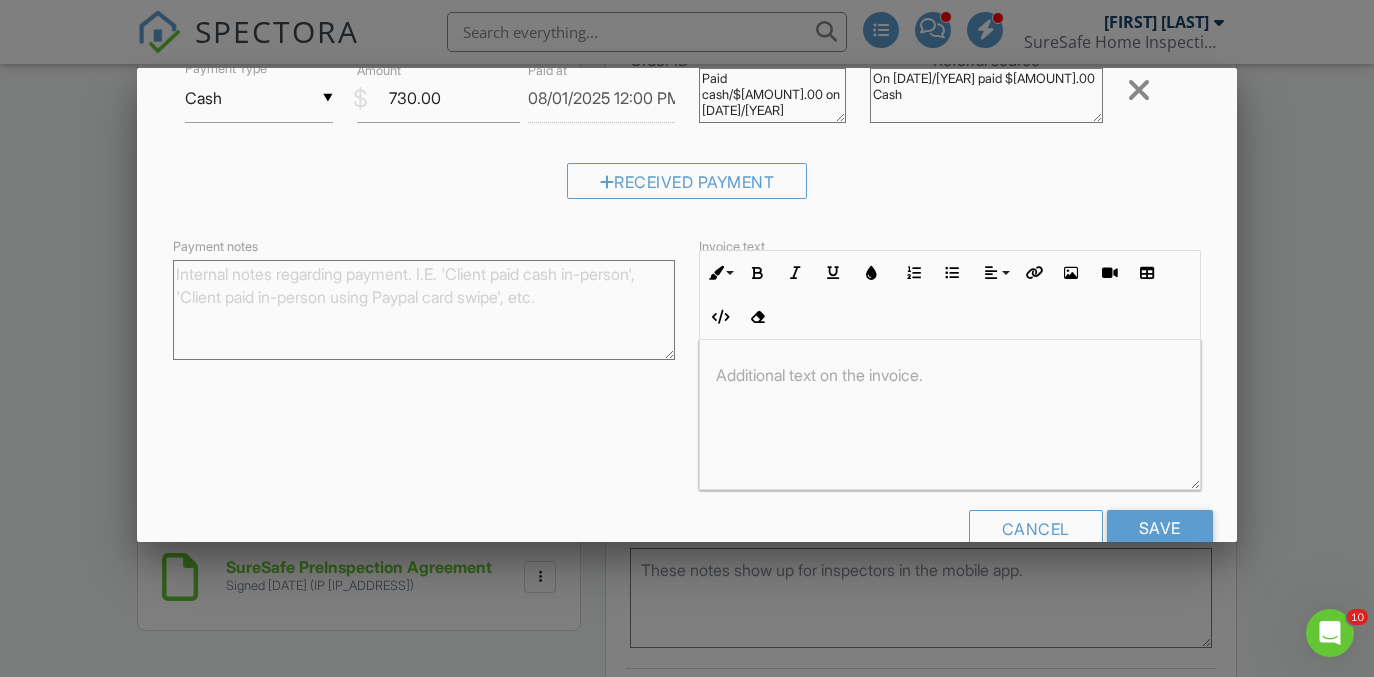 scroll, scrollTop: 386, scrollLeft: 0, axis: vertical 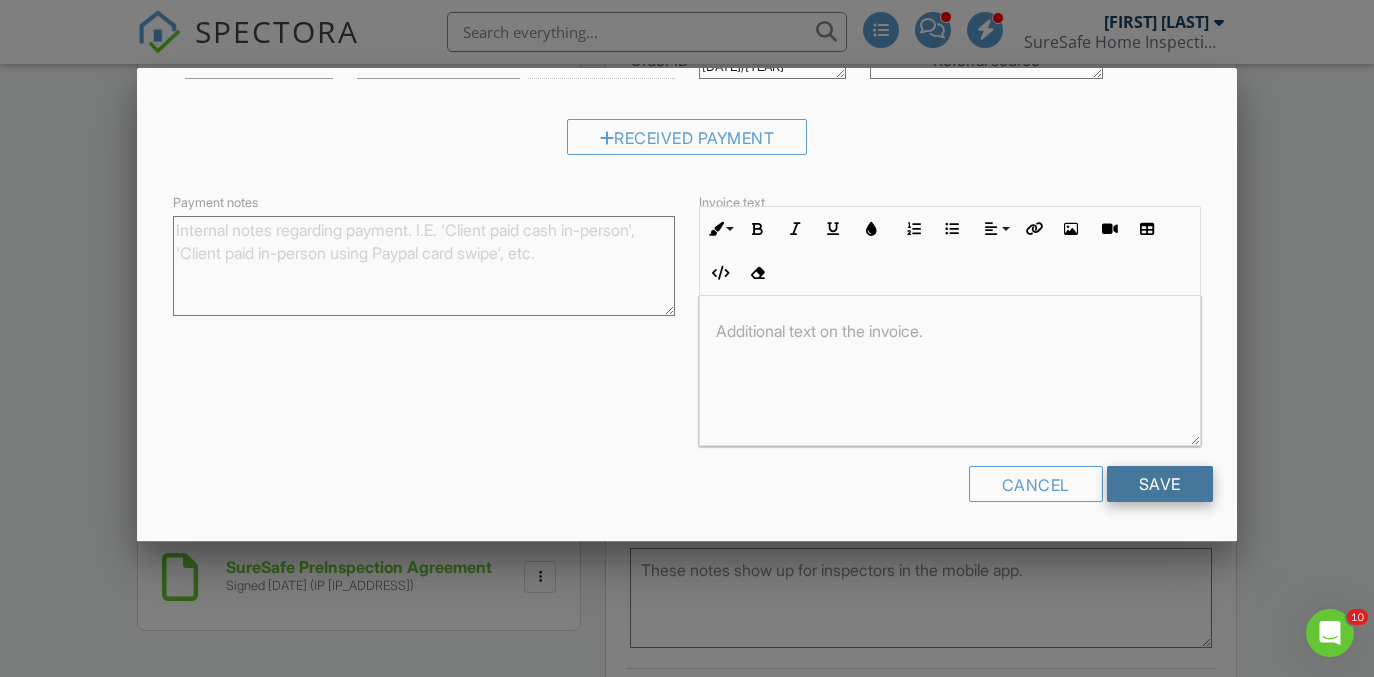 type on "On 8/1/25 paid $730.00 Cash" 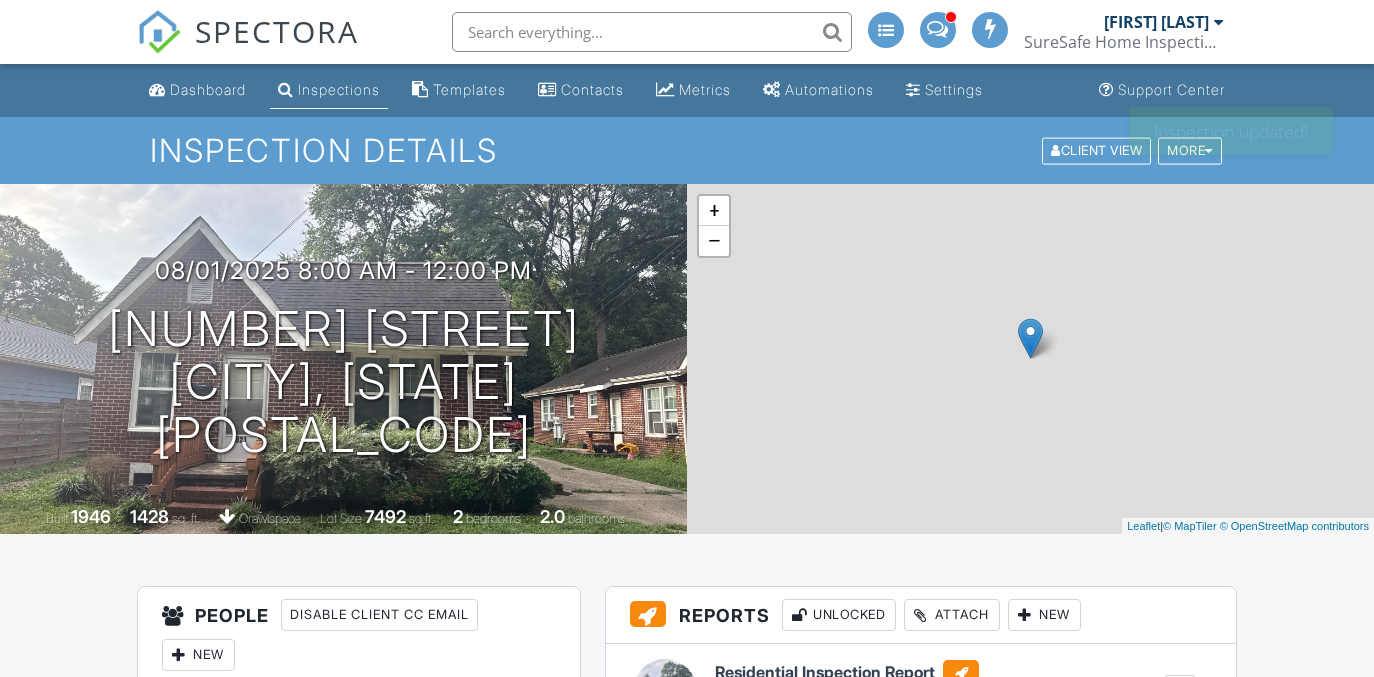 scroll, scrollTop: 0, scrollLeft: 0, axis: both 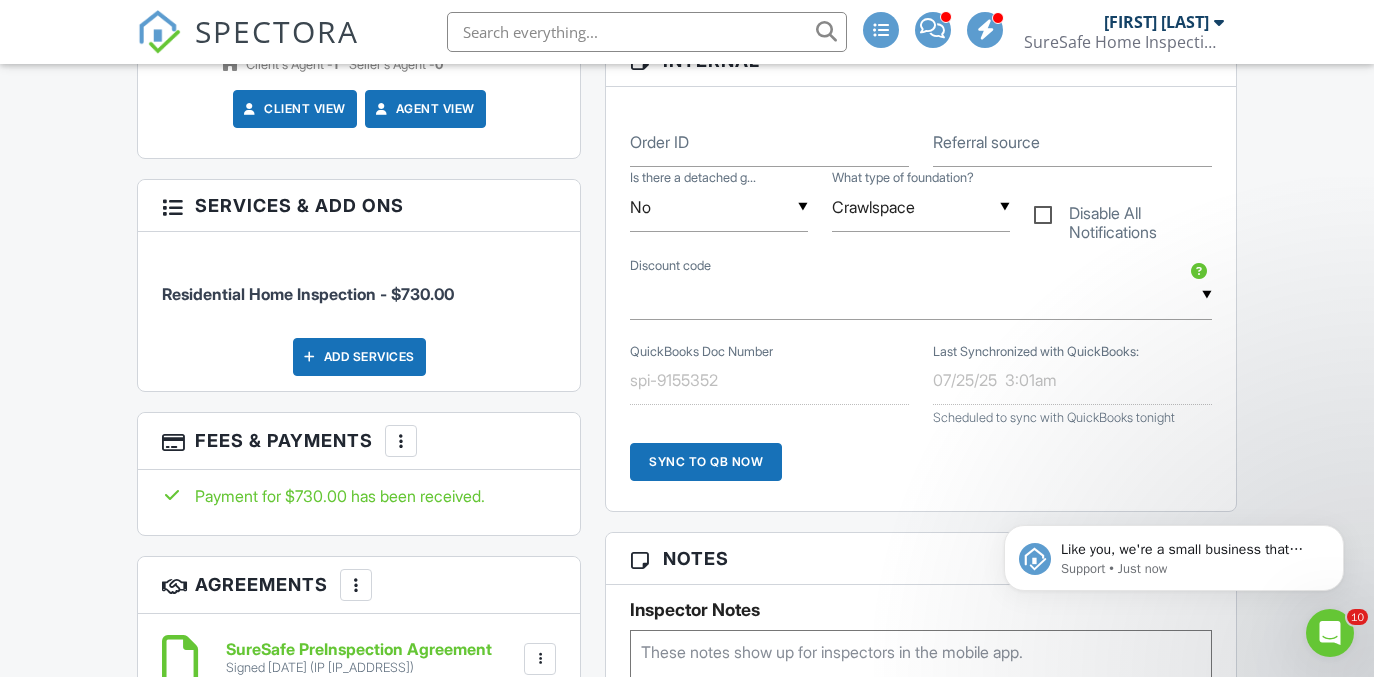 click on "SPECTORA" at bounding box center [277, 31] 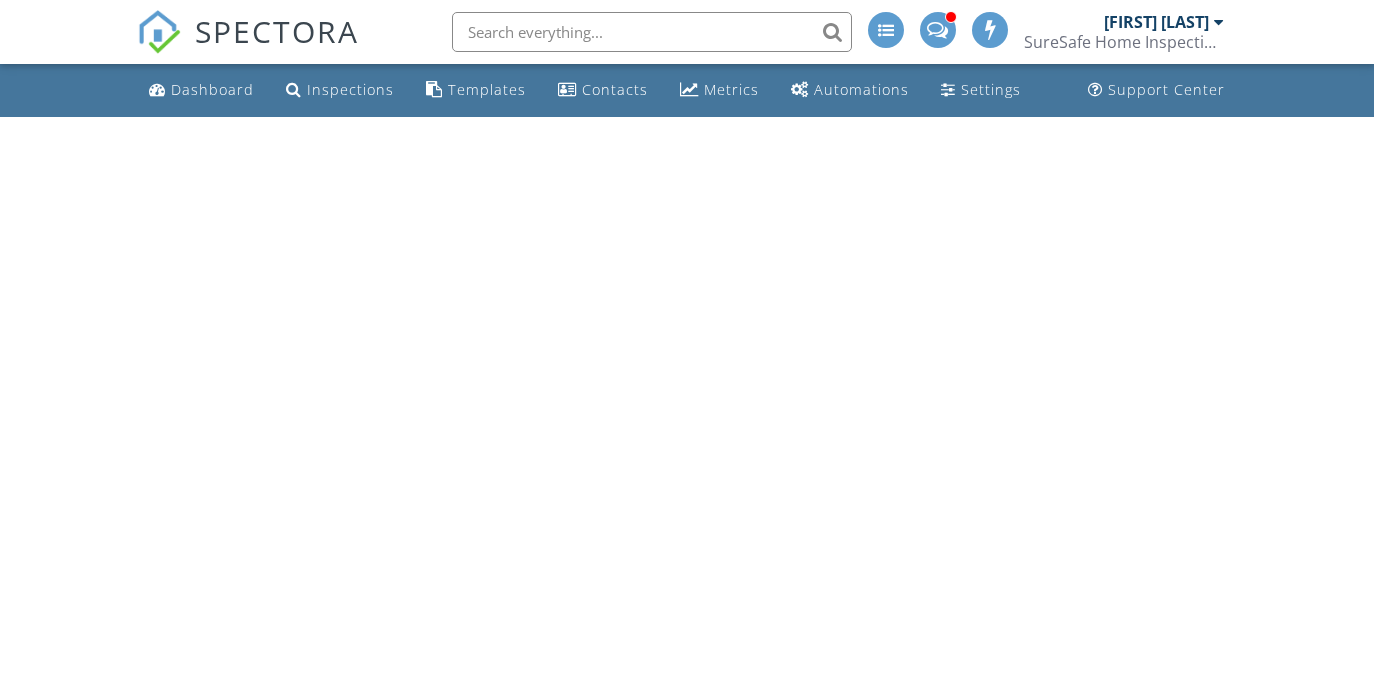 scroll, scrollTop: 0, scrollLeft: 0, axis: both 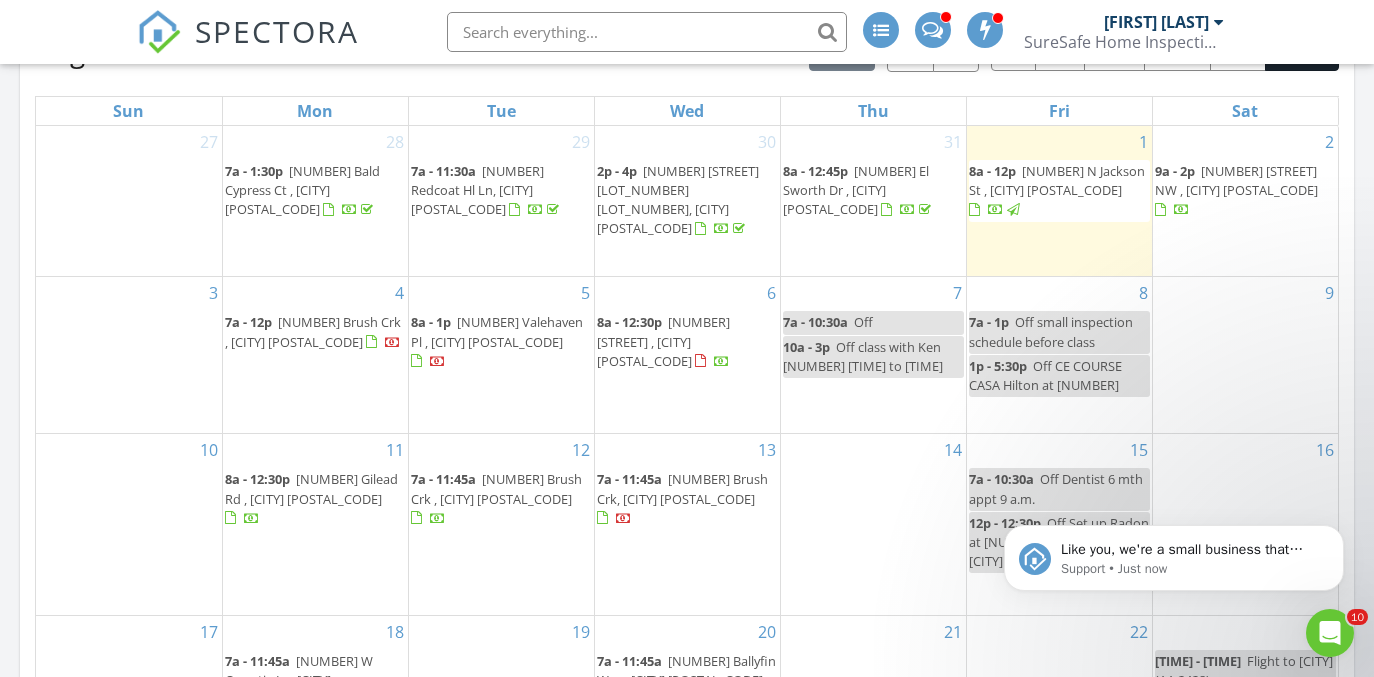 click on "[NUMBER] N Jackson St , [CITY] [POSTAL_CODE]" at bounding box center (1057, 180) 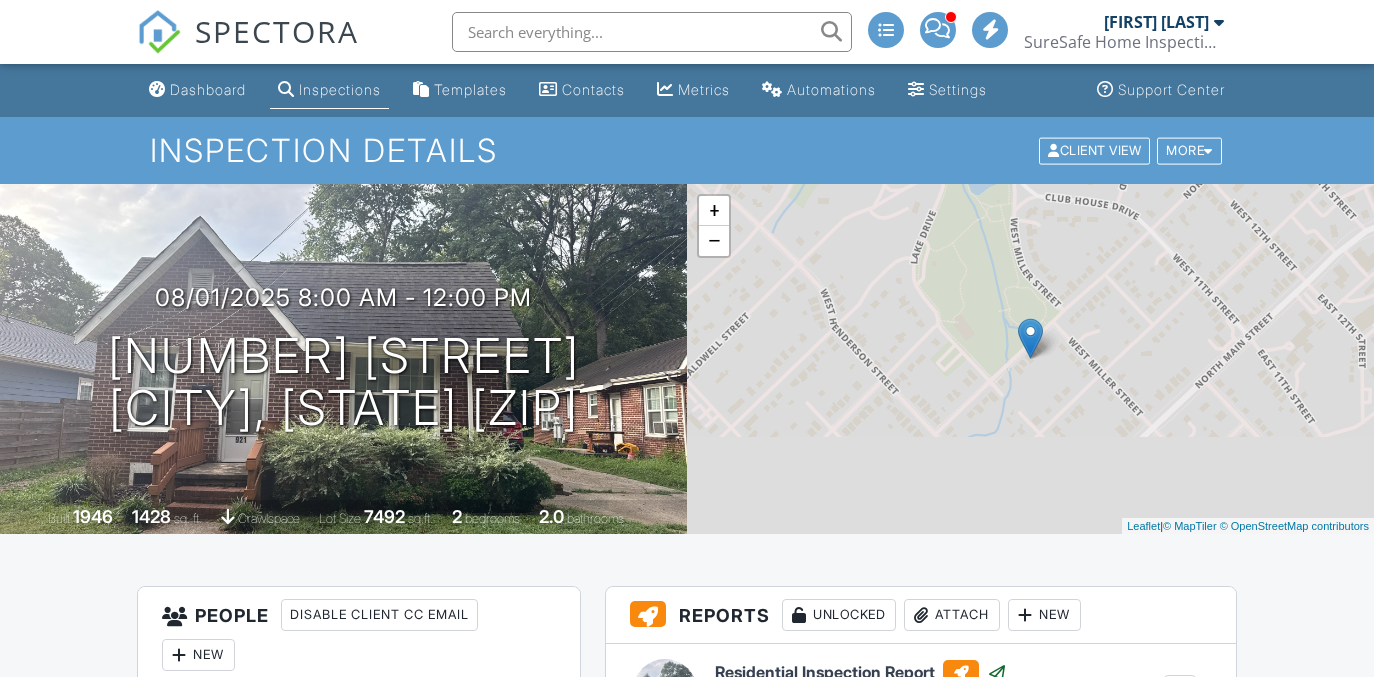 scroll, scrollTop: 657, scrollLeft: 0, axis: vertical 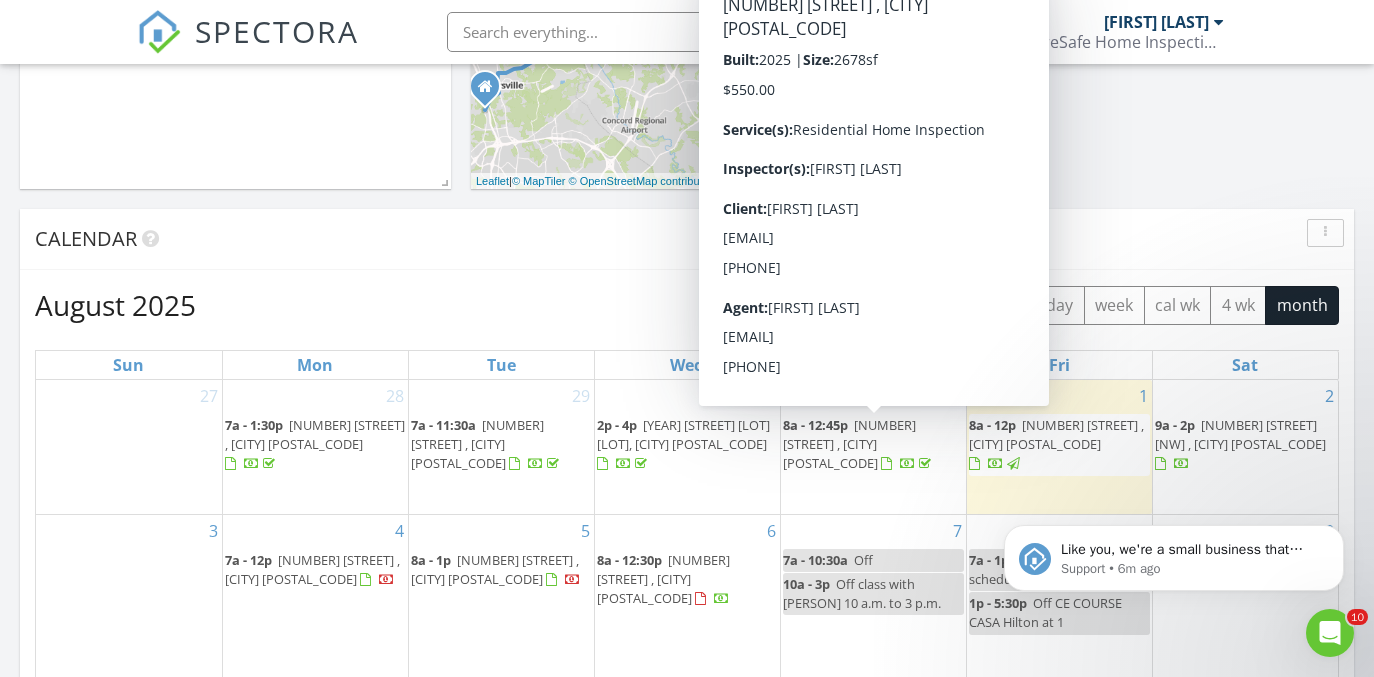 click on "[NUMBER] [STREET] , [CITY] [POSTAL_CODE]" at bounding box center (849, 444) 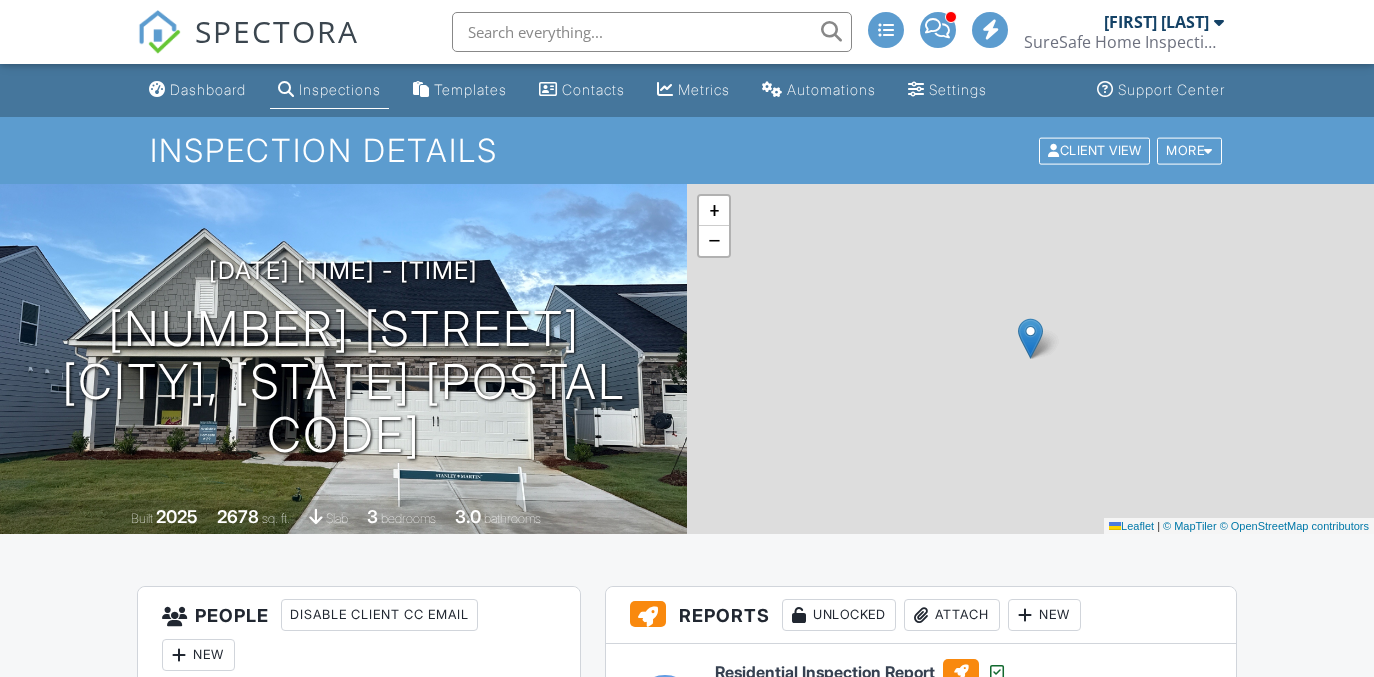 scroll, scrollTop: 1901, scrollLeft: 0, axis: vertical 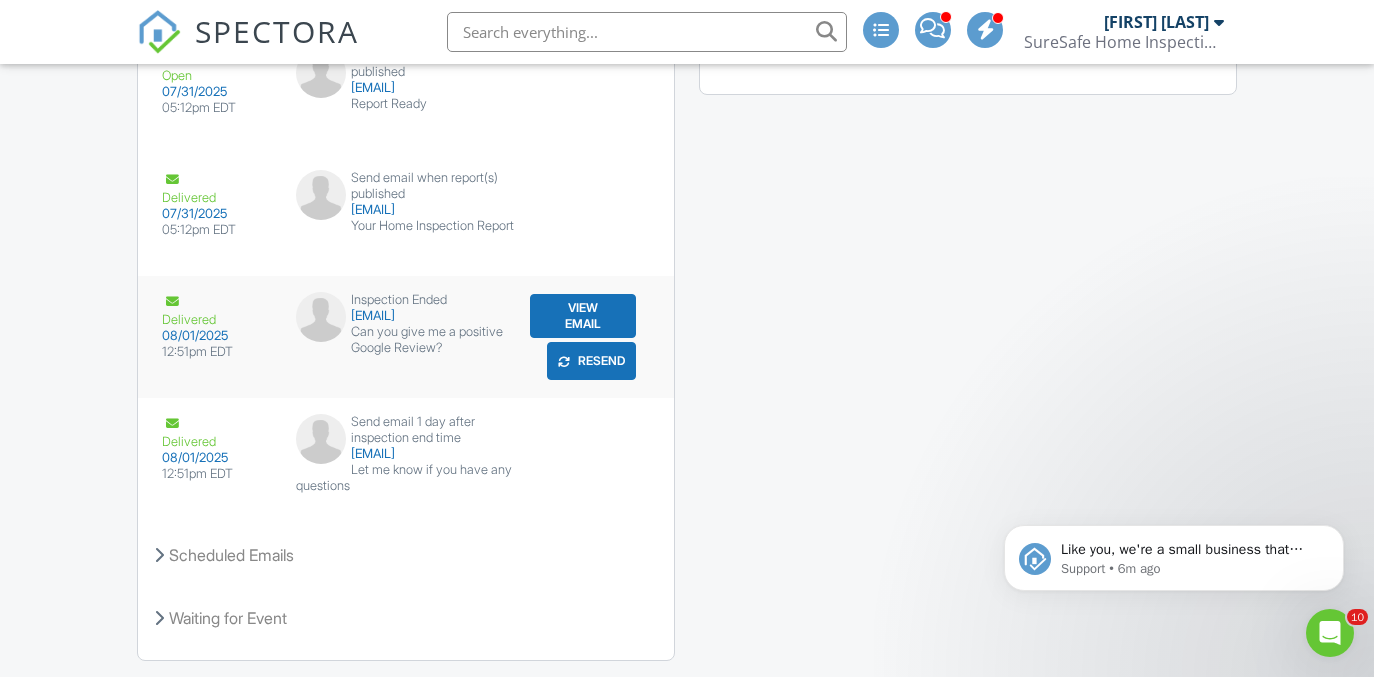 click on "View Email" at bounding box center [583, 316] 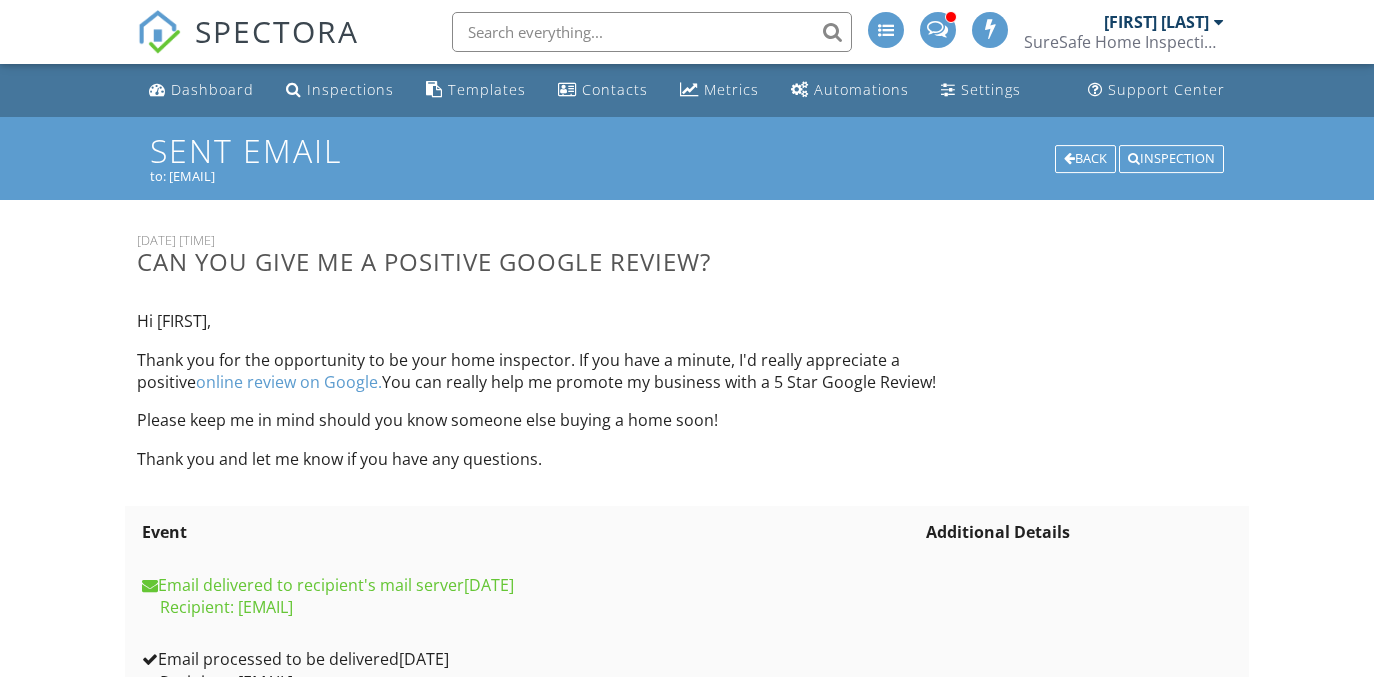 scroll, scrollTop: 0, scrollLeft: 0, axis: both 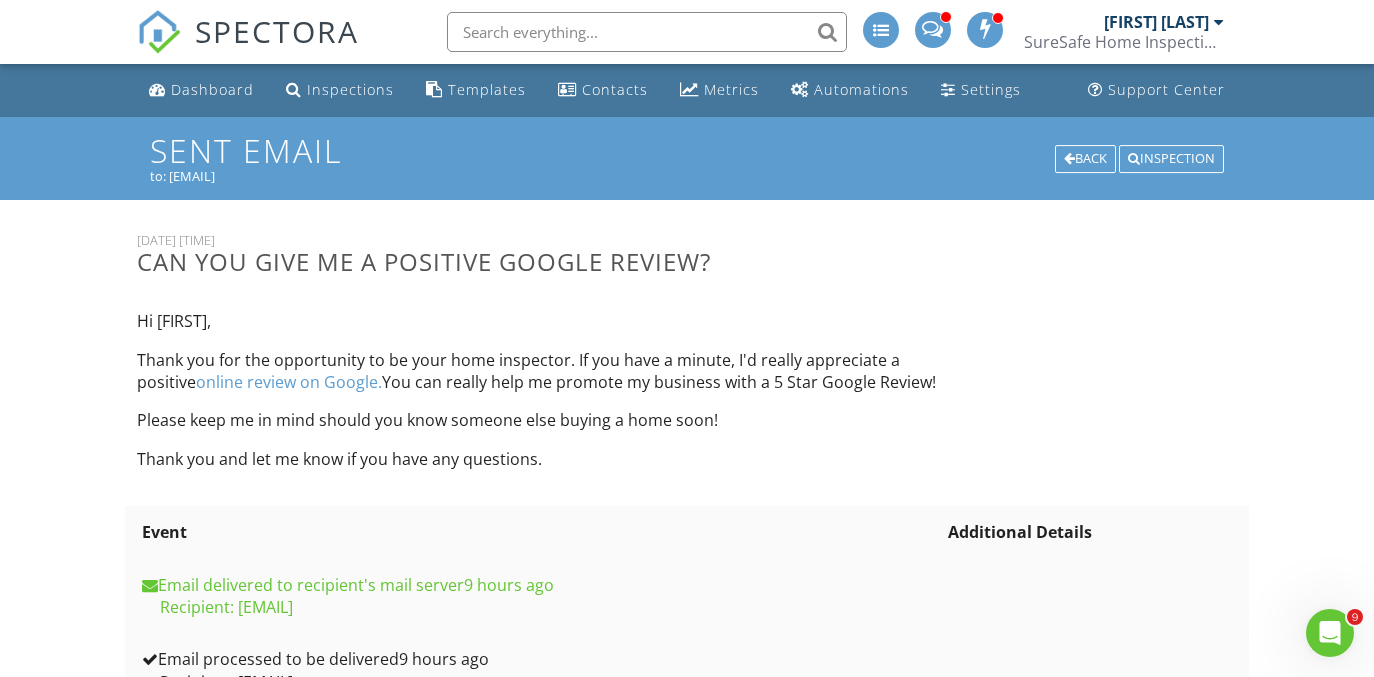 click on "online review on Google." at bounding box center [289, 382] 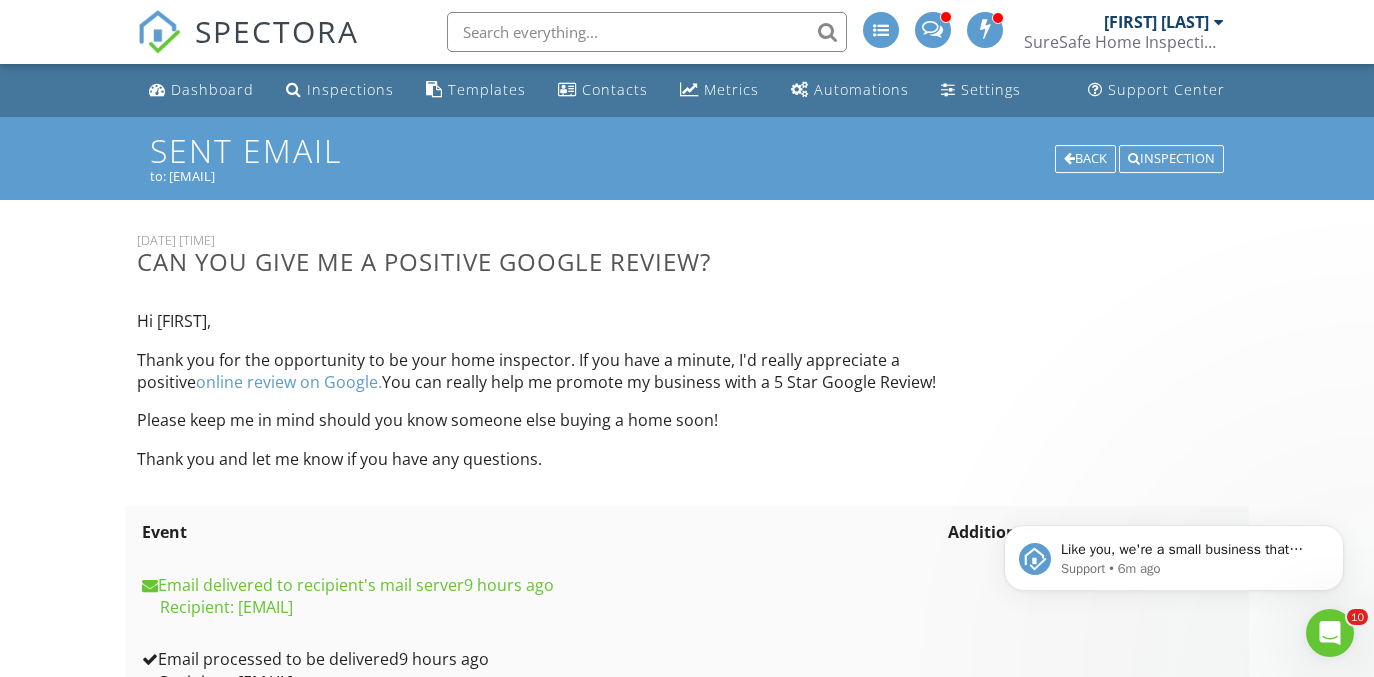 scroll, scrollTop: 0, scrollLeft: 0, axis: both 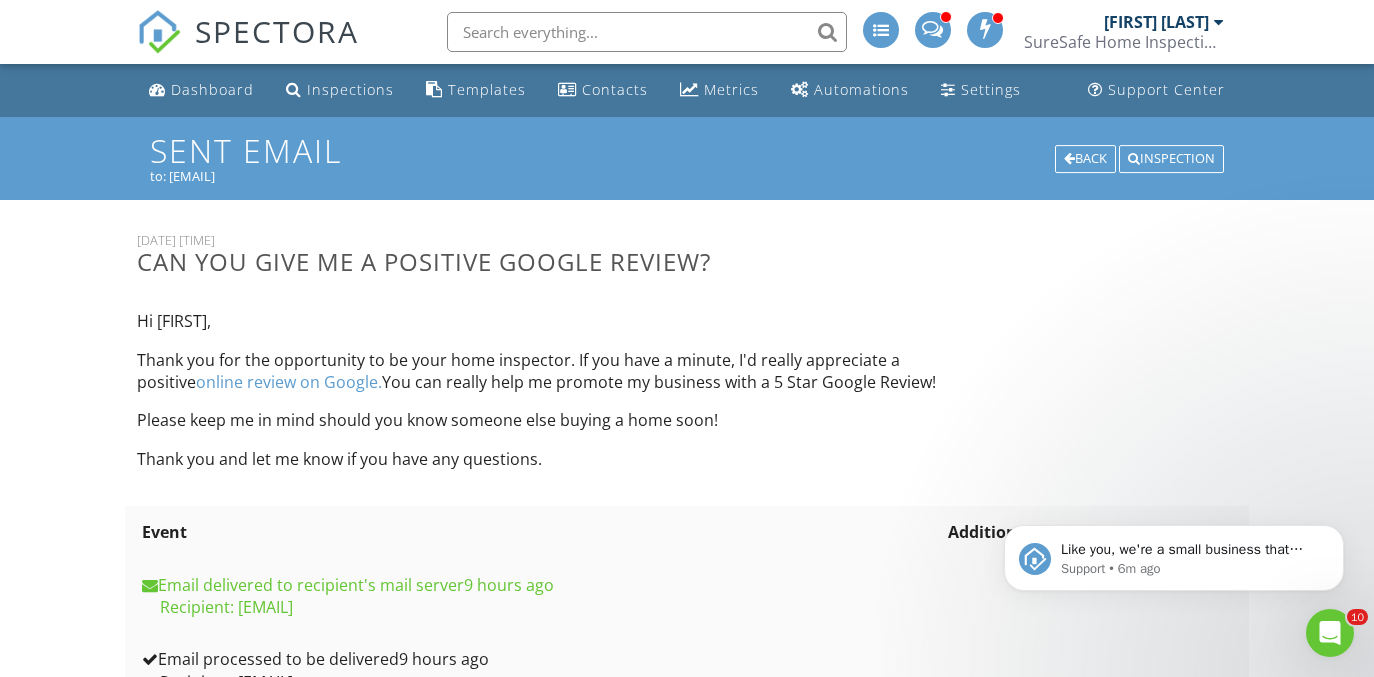click on "SPECTORA" at bounding box center [277, 31] 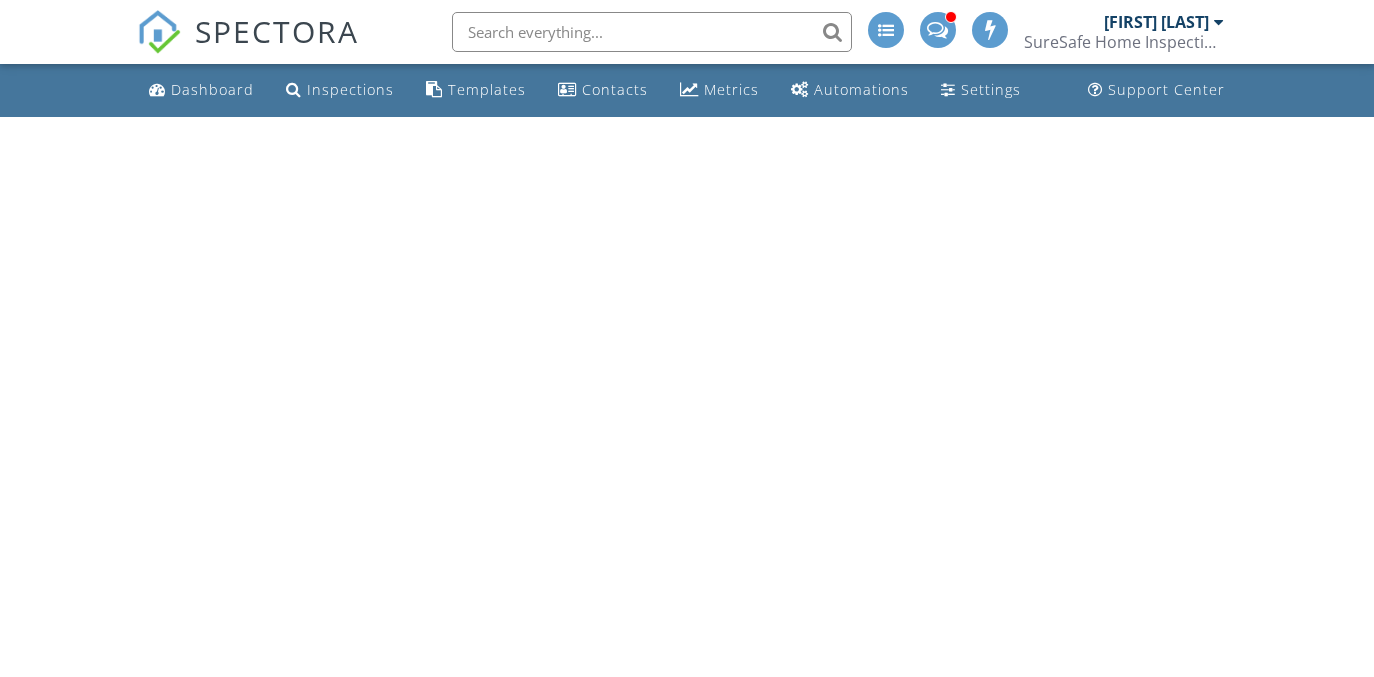 scroll, scrollTop: 0, scrollLeft: 0, axis: both 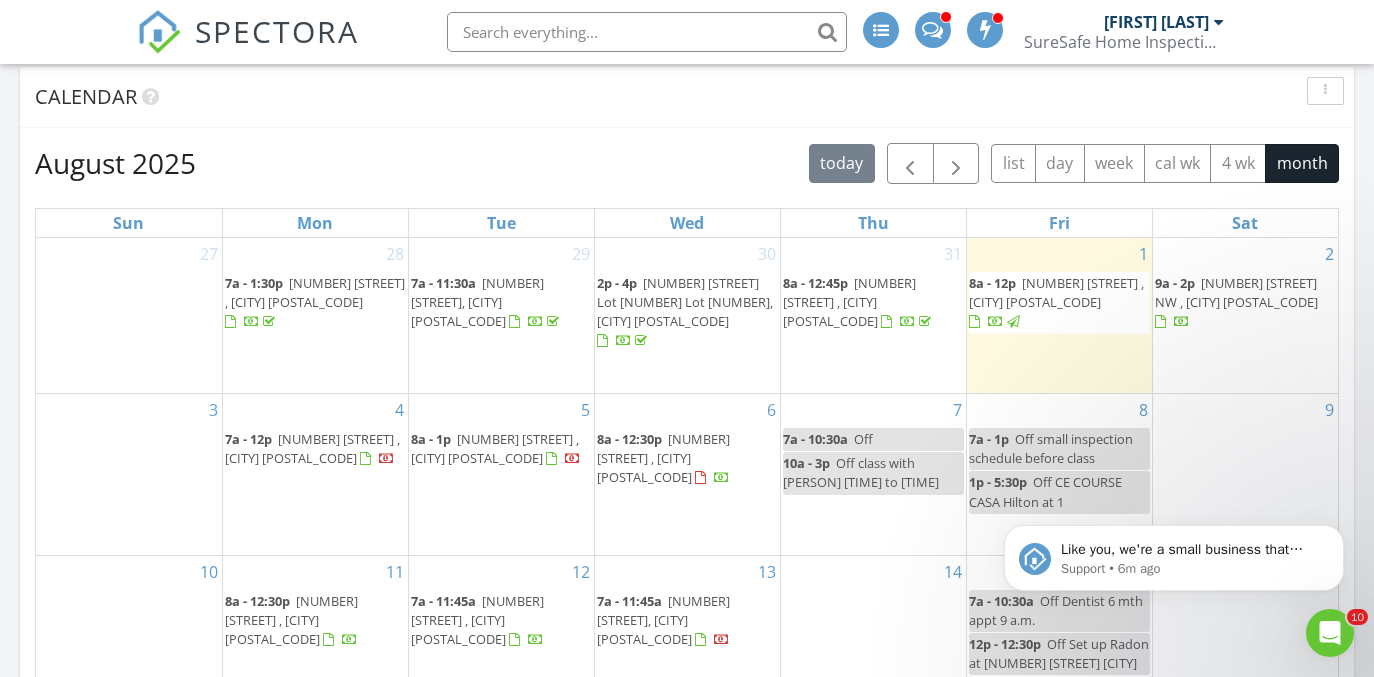 click on "[NUMBER] [STREET] , [CITY] [POSTAL_CODE]" at bounding box center [1056, 292] 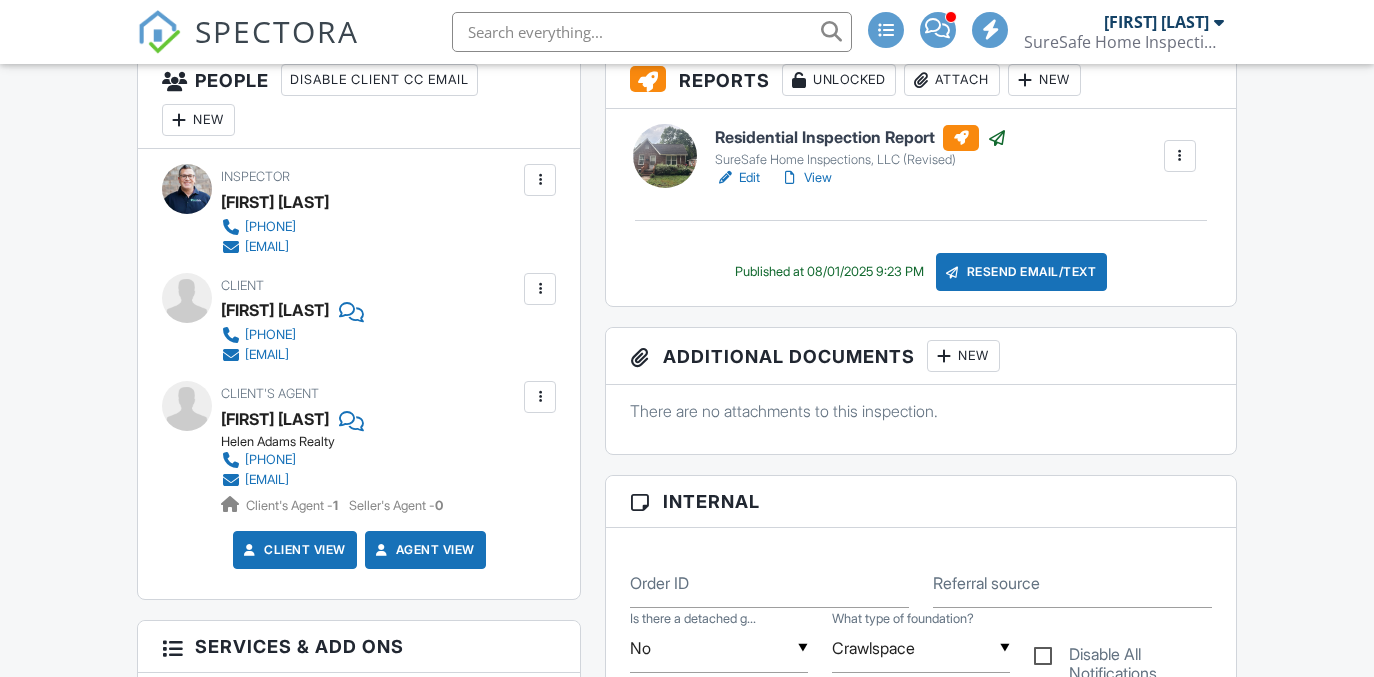 scroll, scrollTop: 560, scrollLeft: 0, axis: vertical 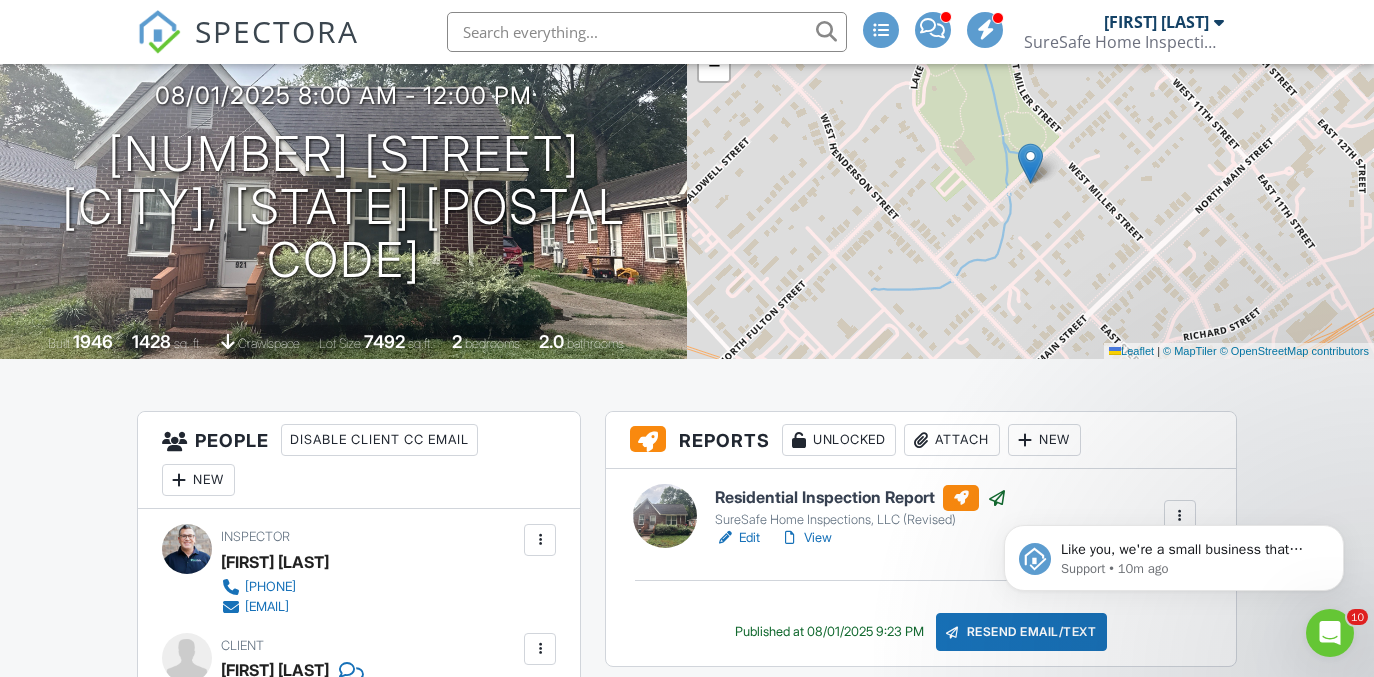 click on "SPECTORA" at bounding box center (277, 31) 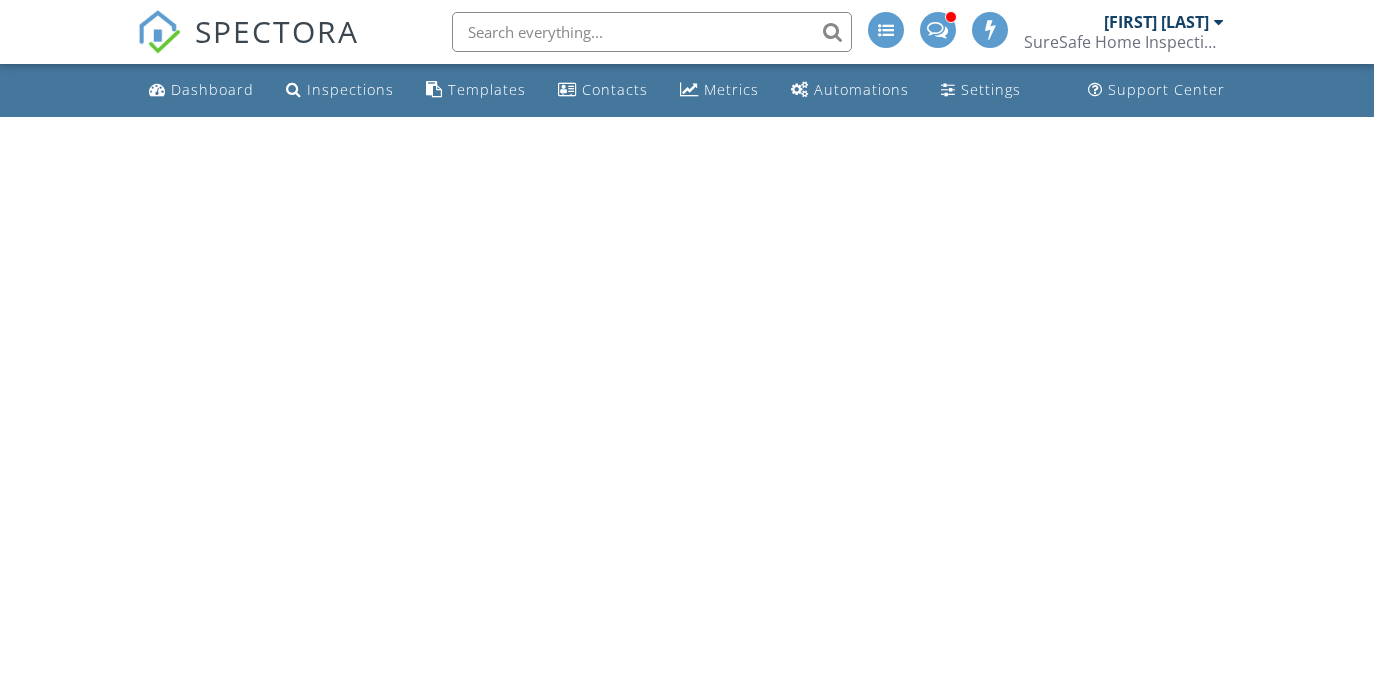 scroll, scrollTop: 0, scrollLeft: 0, axis: both 